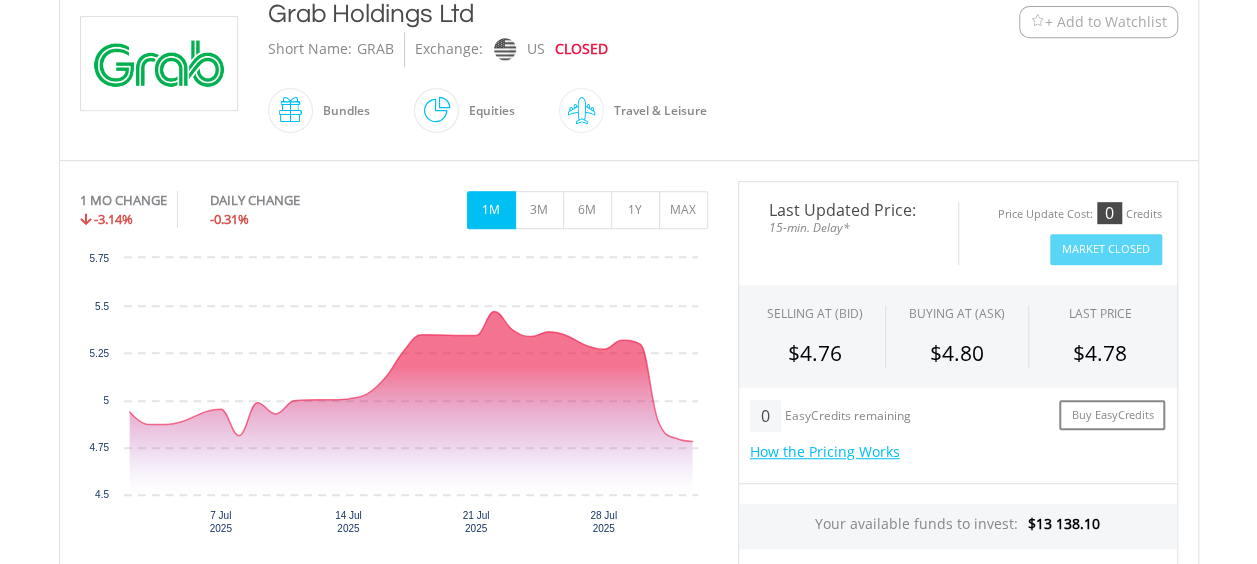 scroll, scrollTop: 517, scrollLeft: 0, axis: vertical 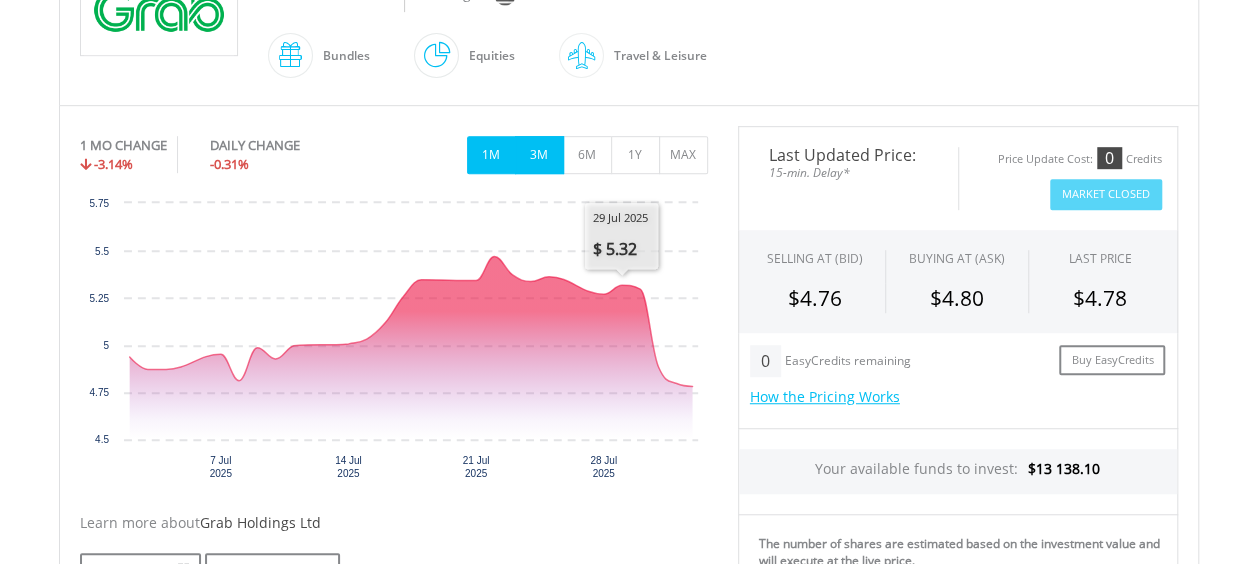 click on "3M" at bounding box center [539, 155] 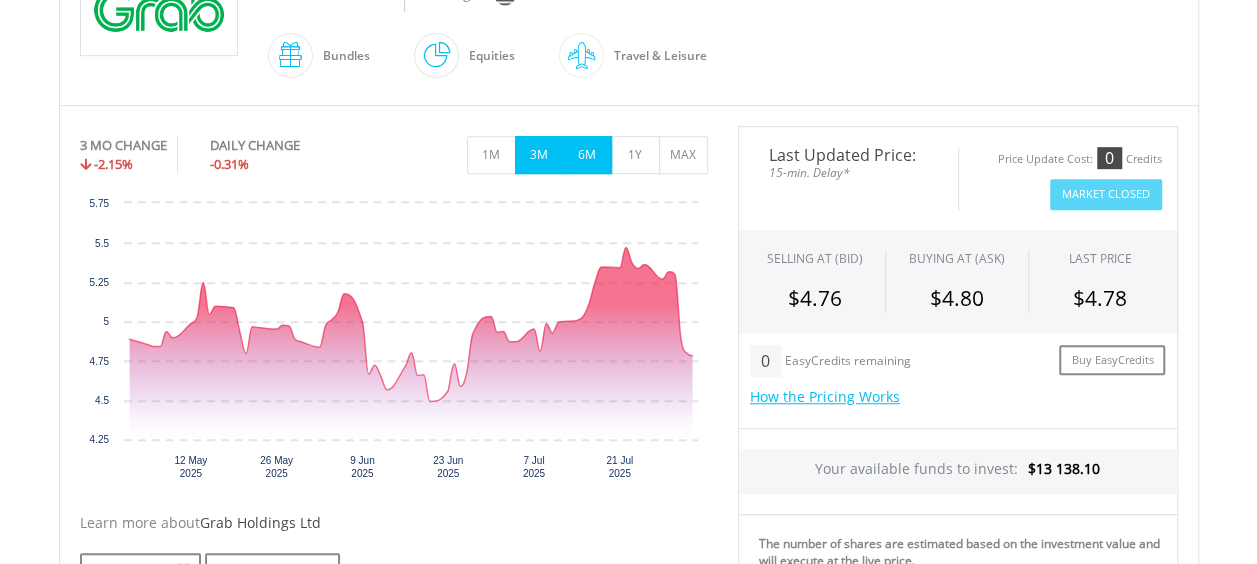 click on "6M" at bounding box center (587, 155) 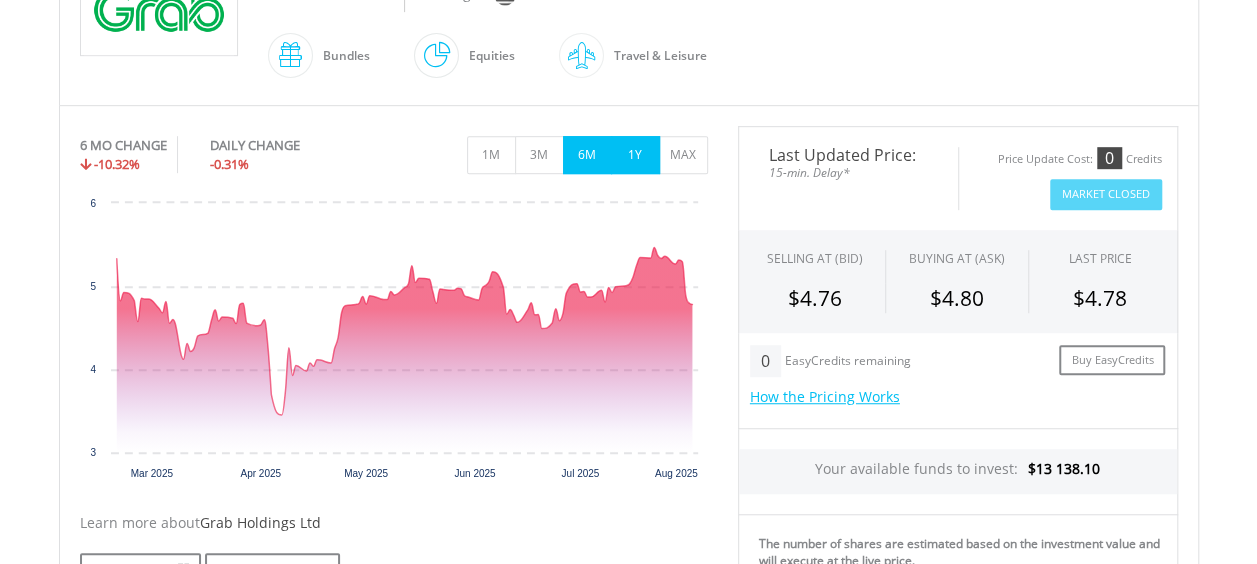 click on "1Y" at bounding box center [635, 155] 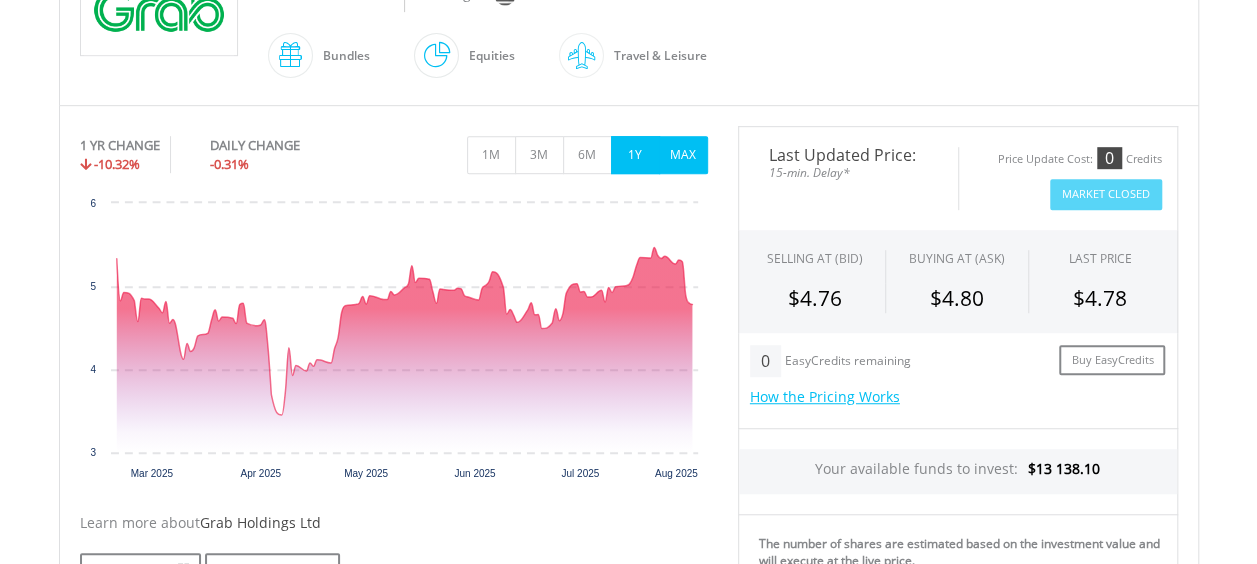 click on "MAX" at bounding box center (683, 155) 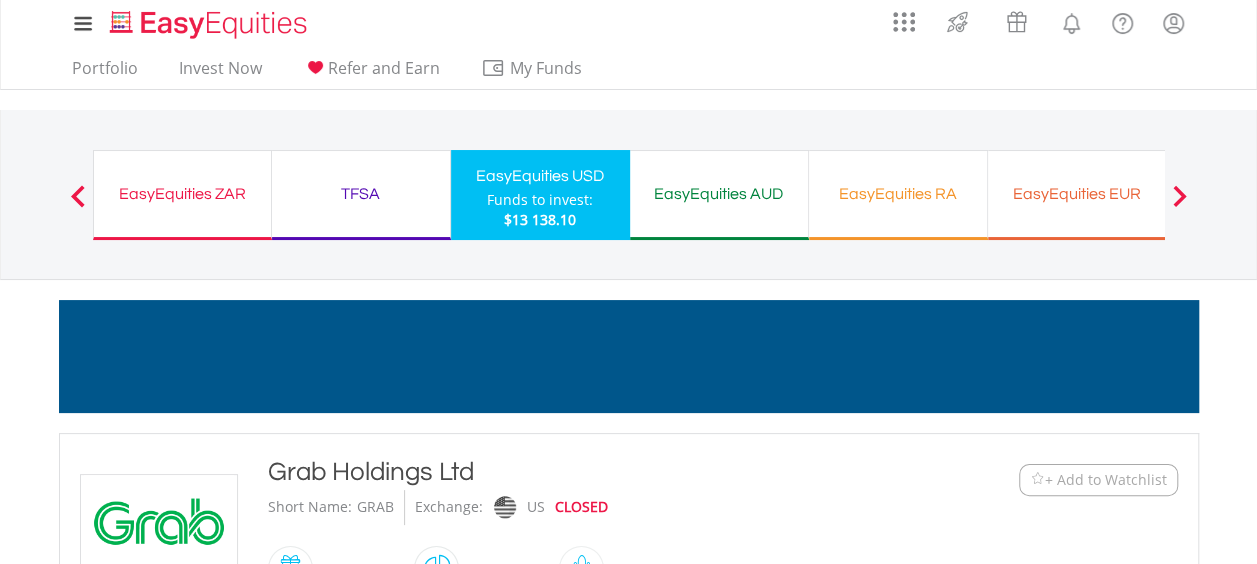 scroll, scrollTop: 0, scrollLeft: 0, axis: both 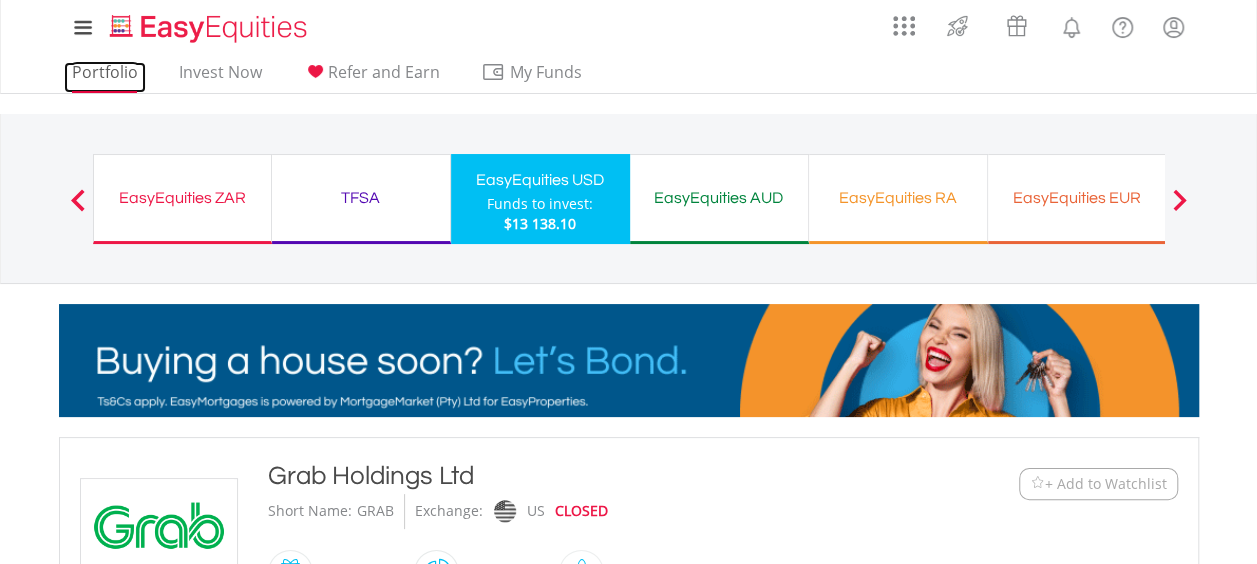 click on "Portfolio" at bounding box center (105, 77) 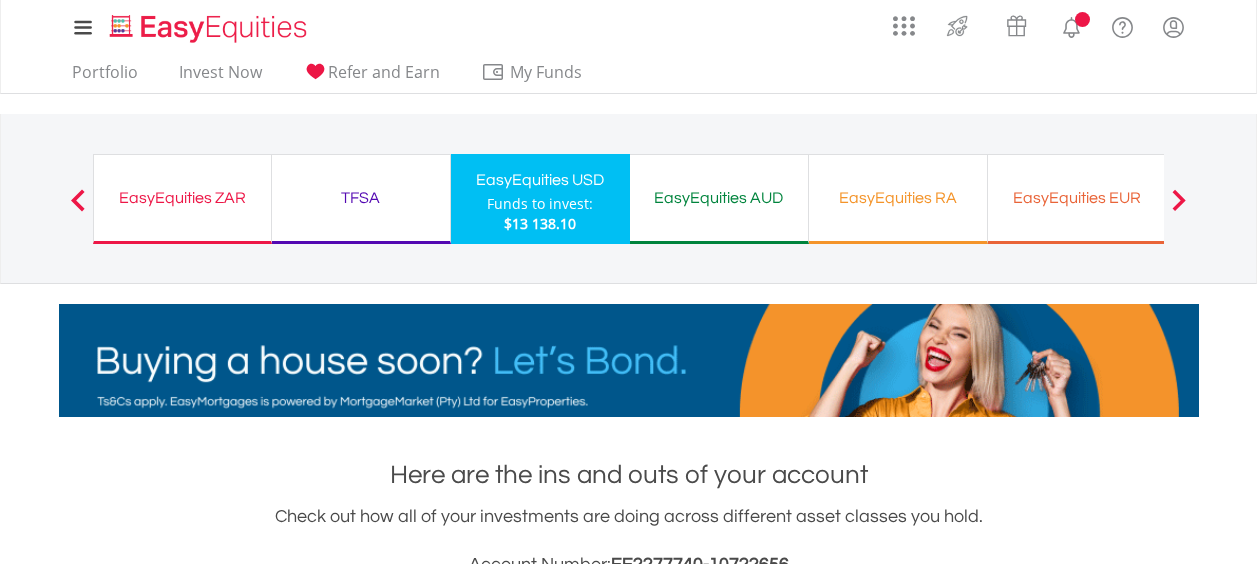 scroll, scrollTop: 0, scrollLeft: 0, axis: both 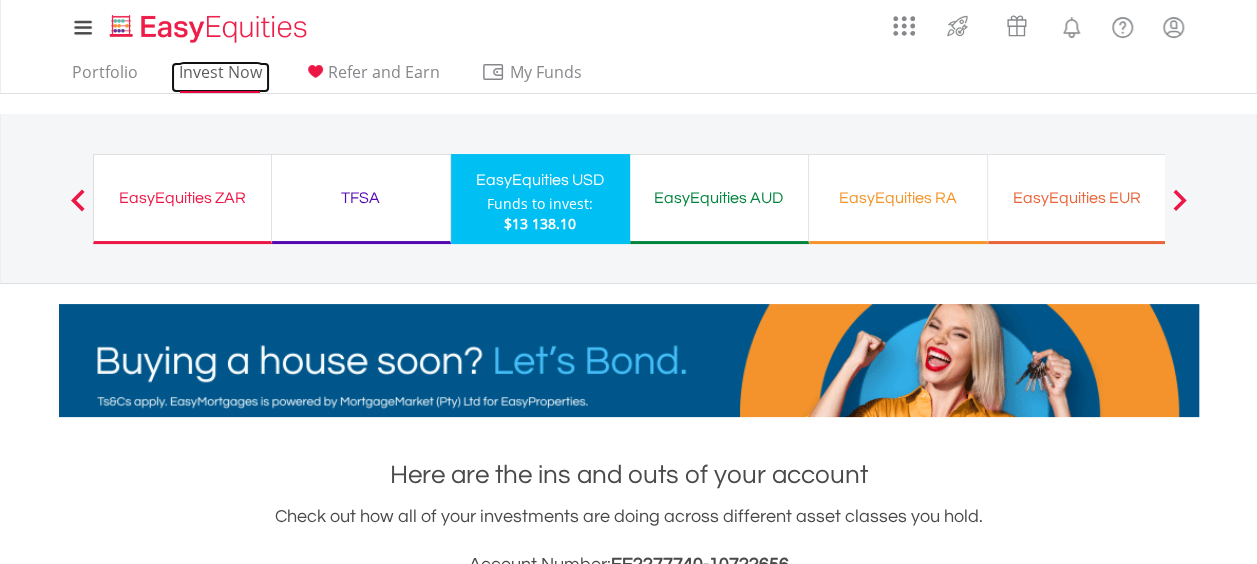 click on "Invest Now" at bounding box center (220, 77) 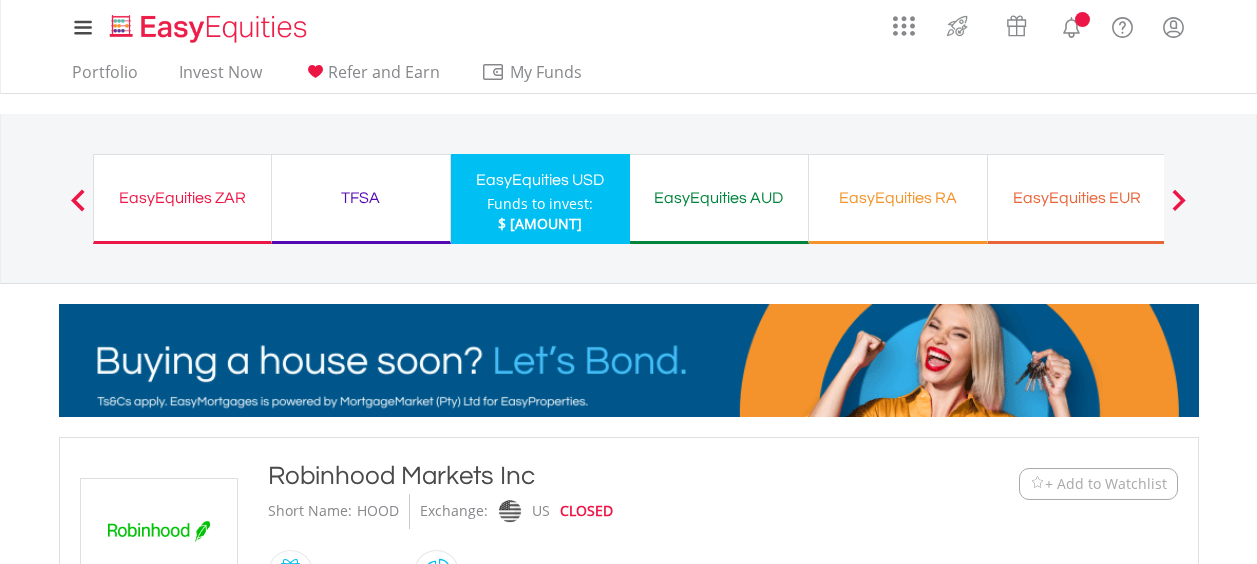 scroll, scrollTop: 400, scrollLeft: 0, axis: vertical 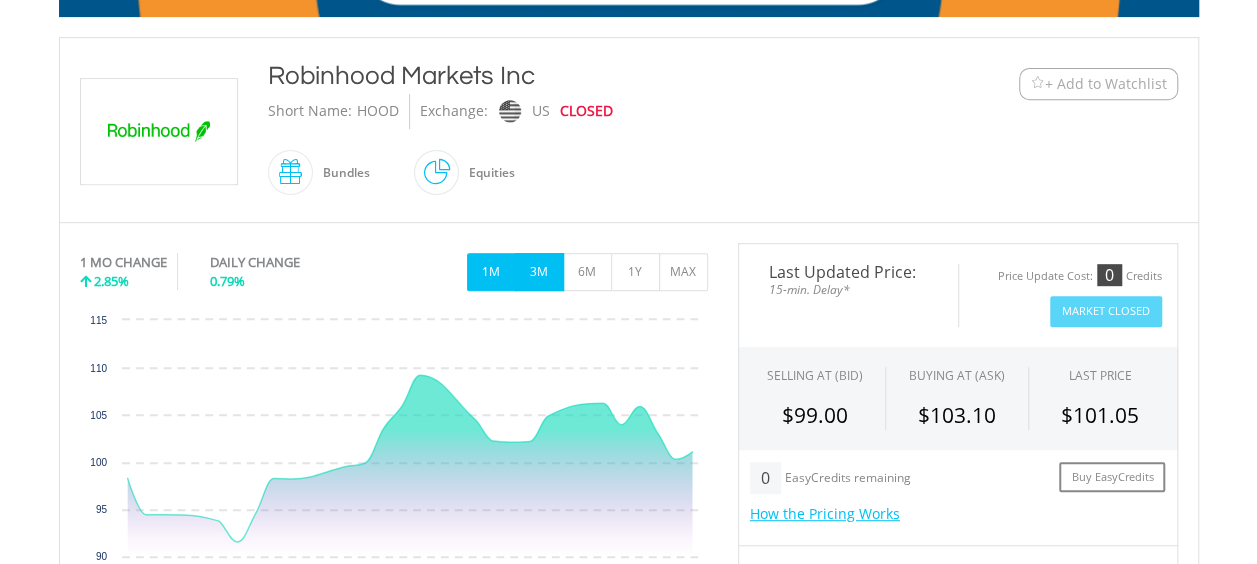 click on "3M" at bounding box center [539, 272] 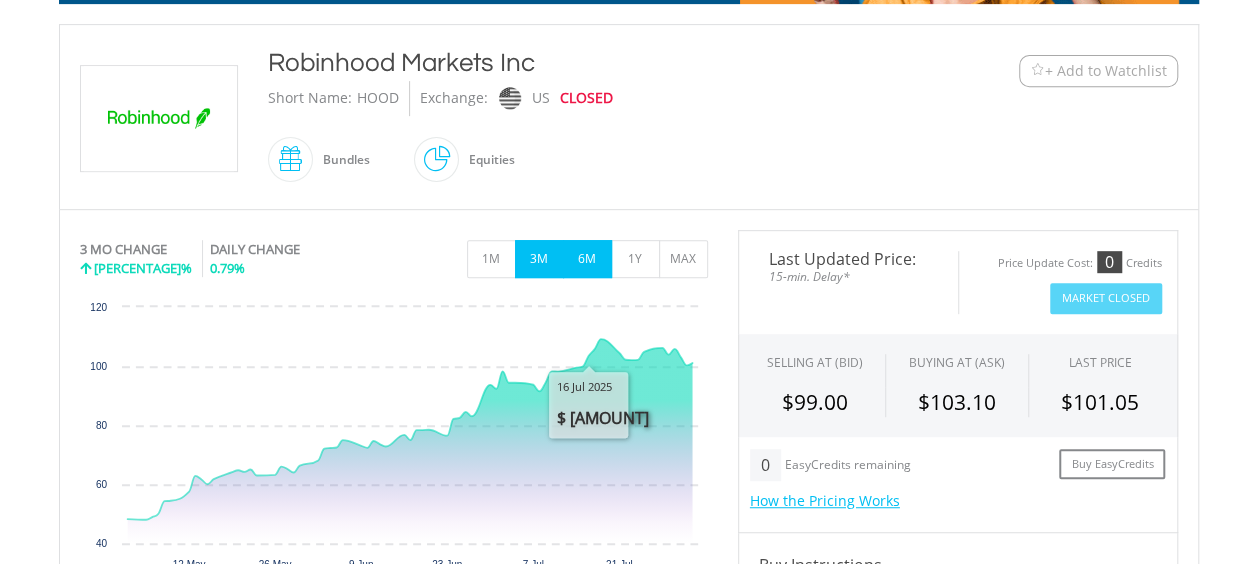 scroll, scrollTop: 300, scrollLeft: 0, axis: vertical 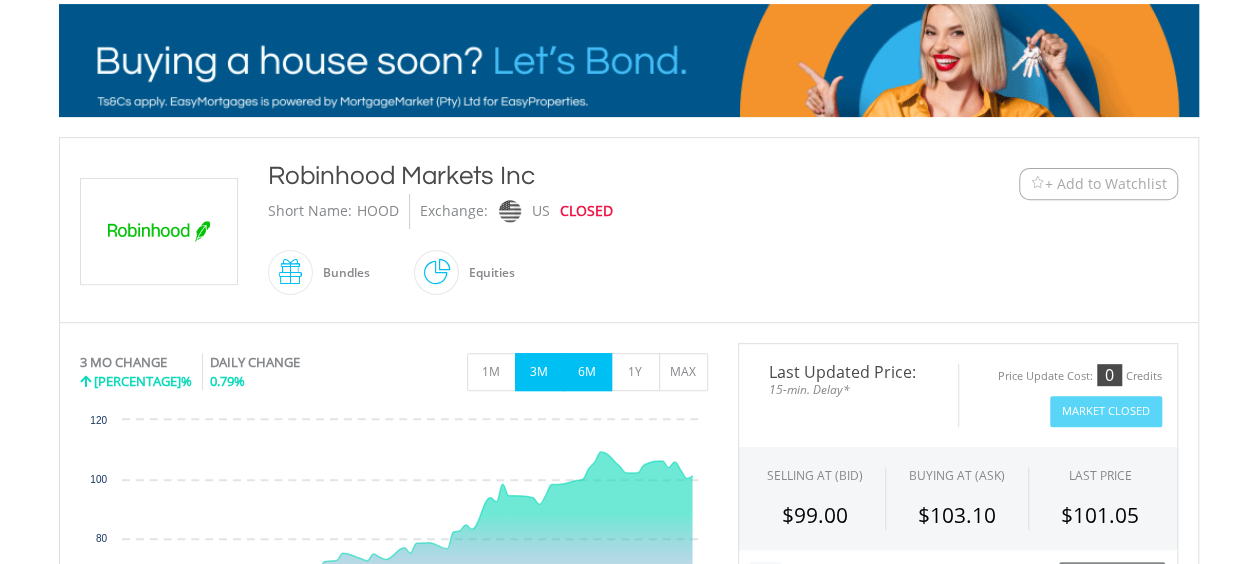 click on "6M" at bounding box center [587, 372] 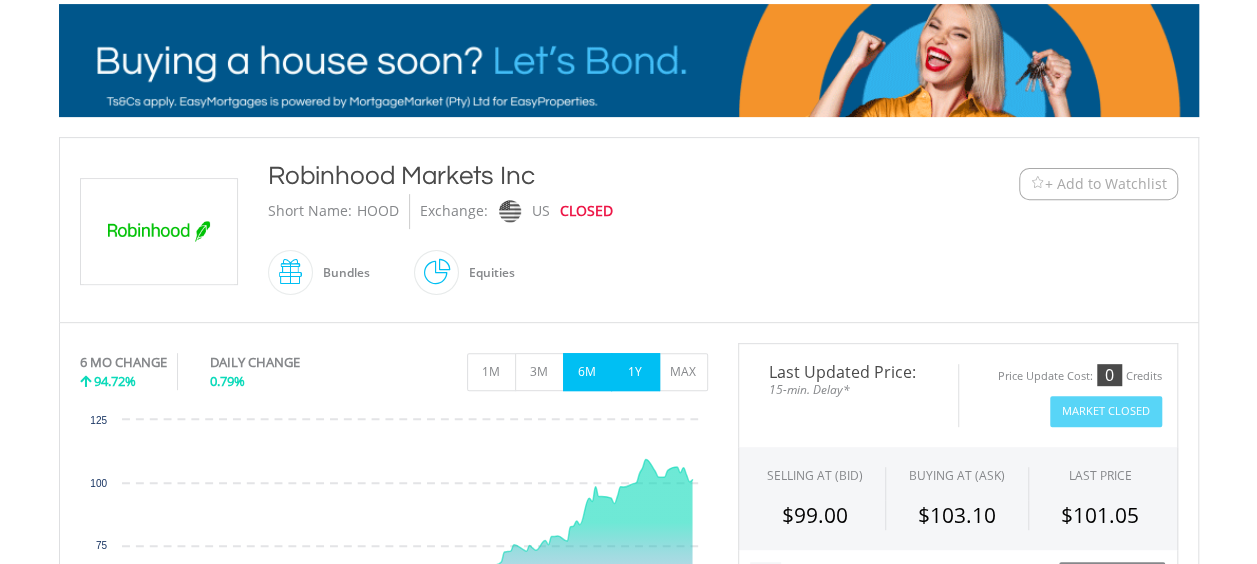 click on "1Y" at bounding box center (635, 372) 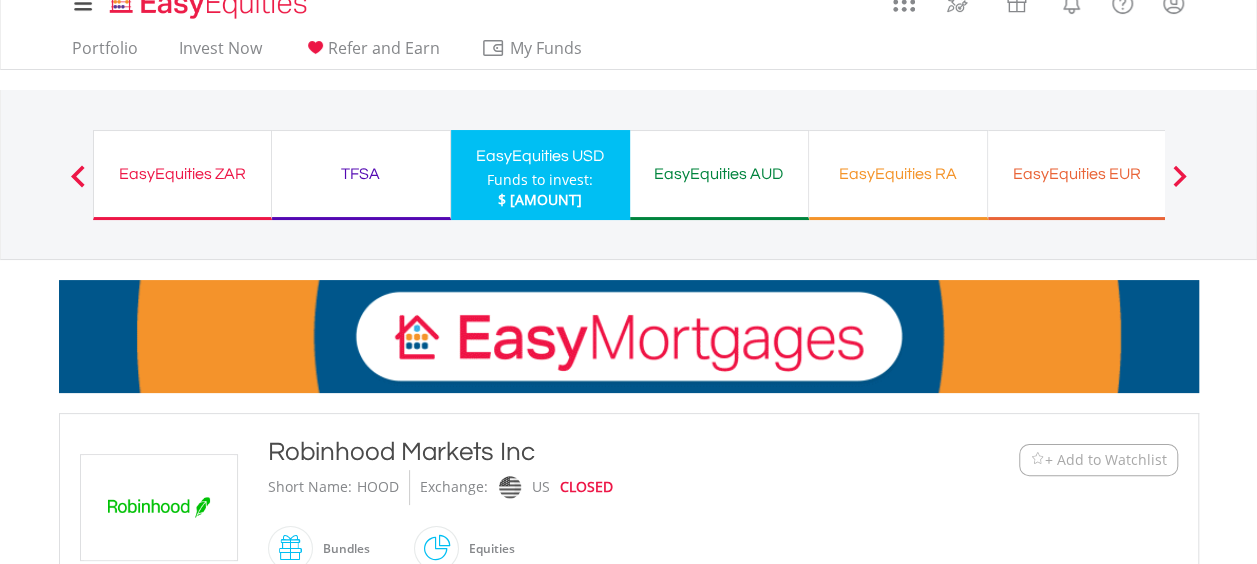 scroll, scrollTop: 0, scrollLeft: 0, axis: both 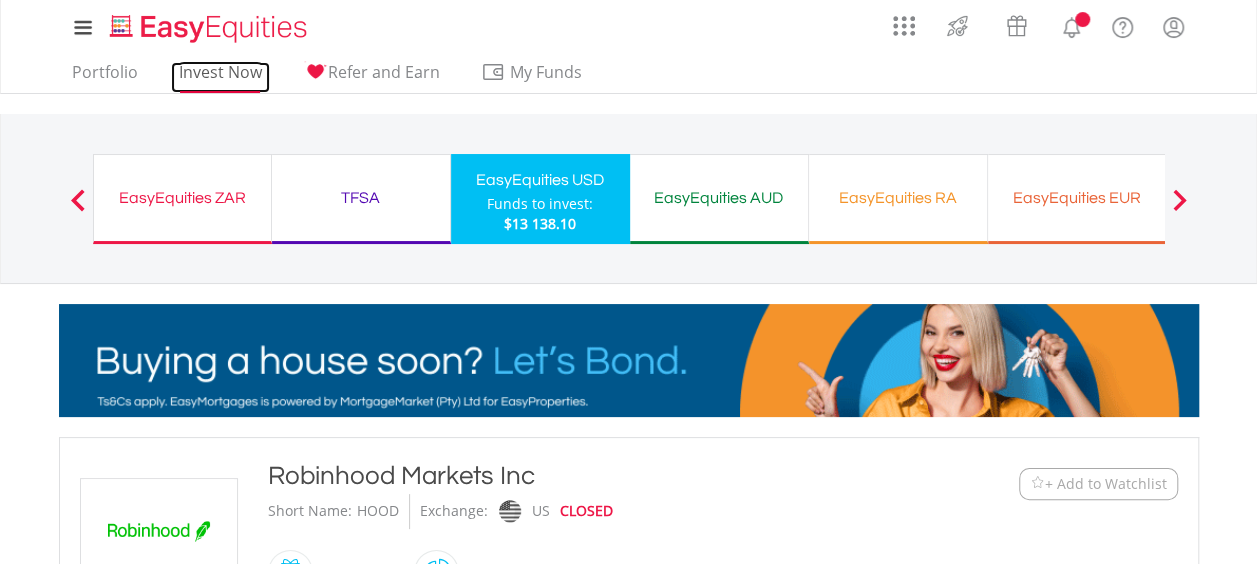 click on "Invest Now" at bounding box center (220, 77) 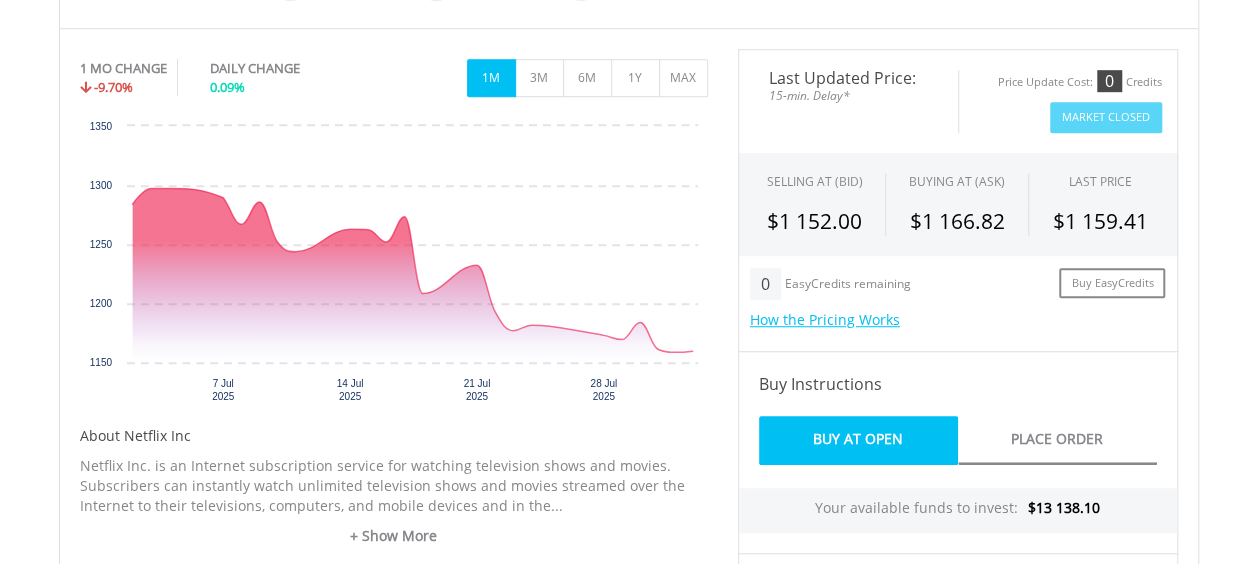scroll, scrollTop: 600, scrollLeft: 0, axis: vertical 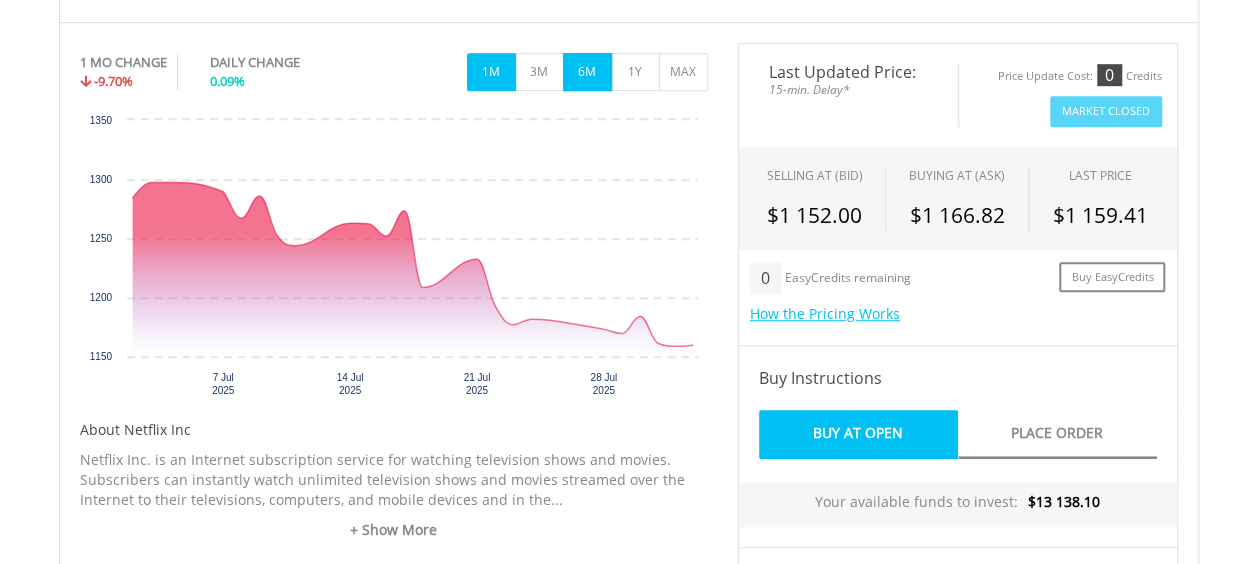 click on "6M" at bounding box center [587, 72] 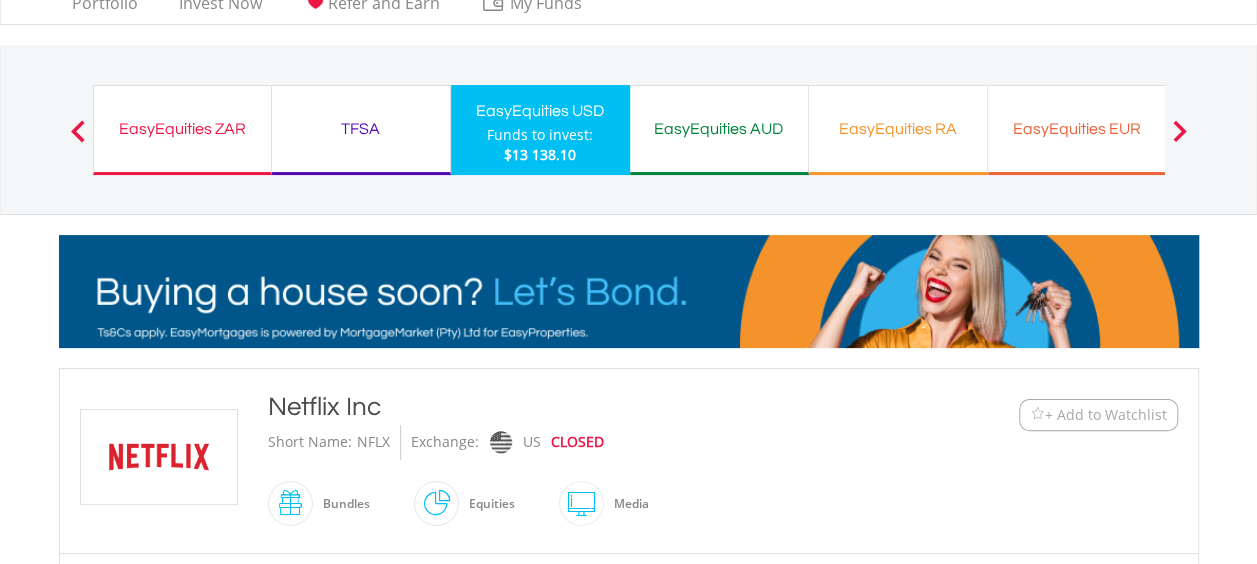 scroll, scrollTop: 0, scrollLeft: 0, axis: both 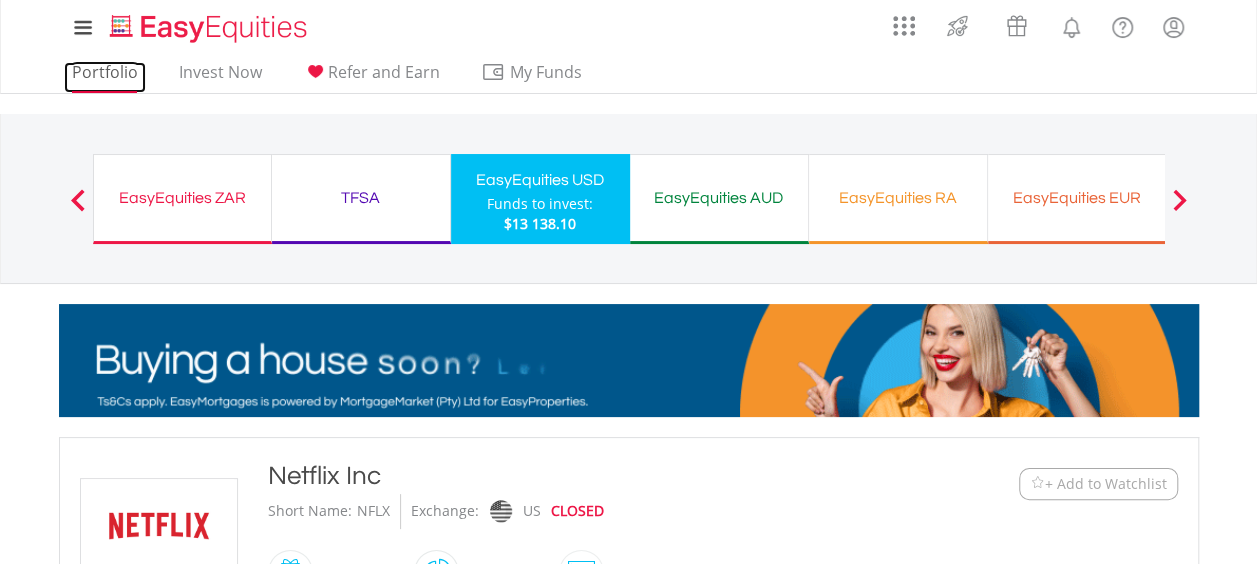 click on "Portfolio" at bounding box center (105, 77) 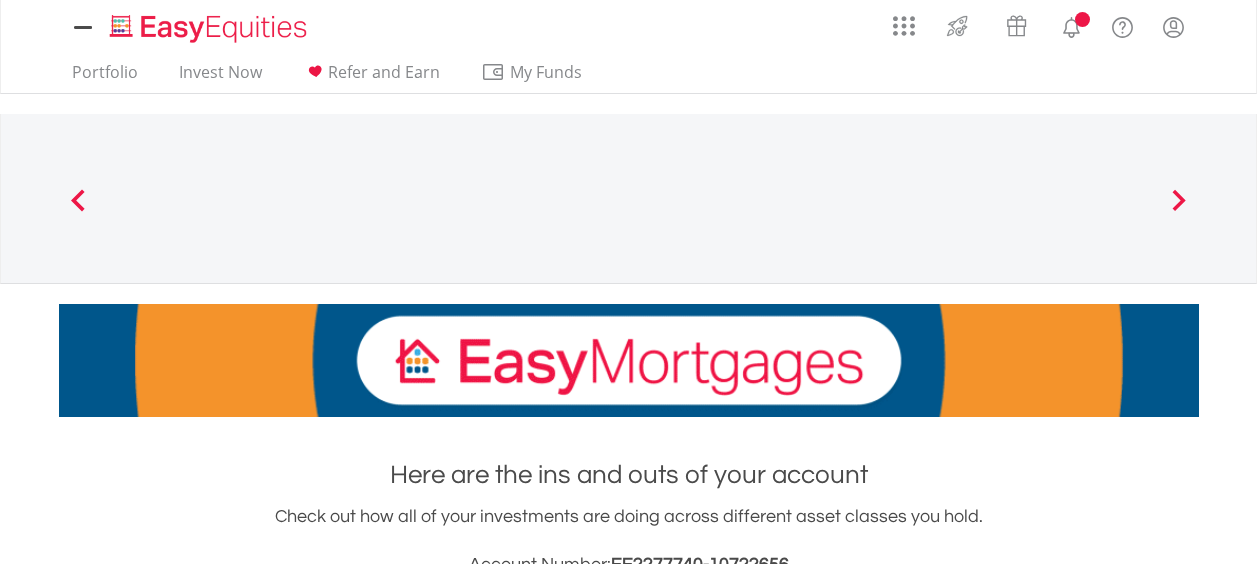 scroll, scrollTop: 0, scrollLeft: 0, axis: both 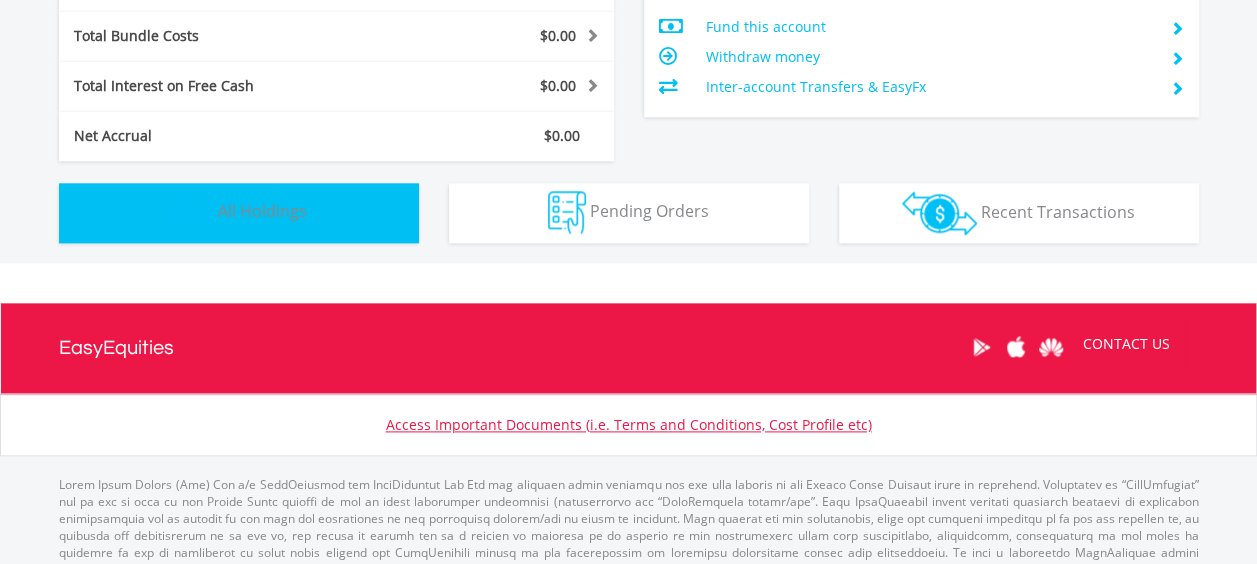 click on "All Holdings" at bounding box center (262, 211) 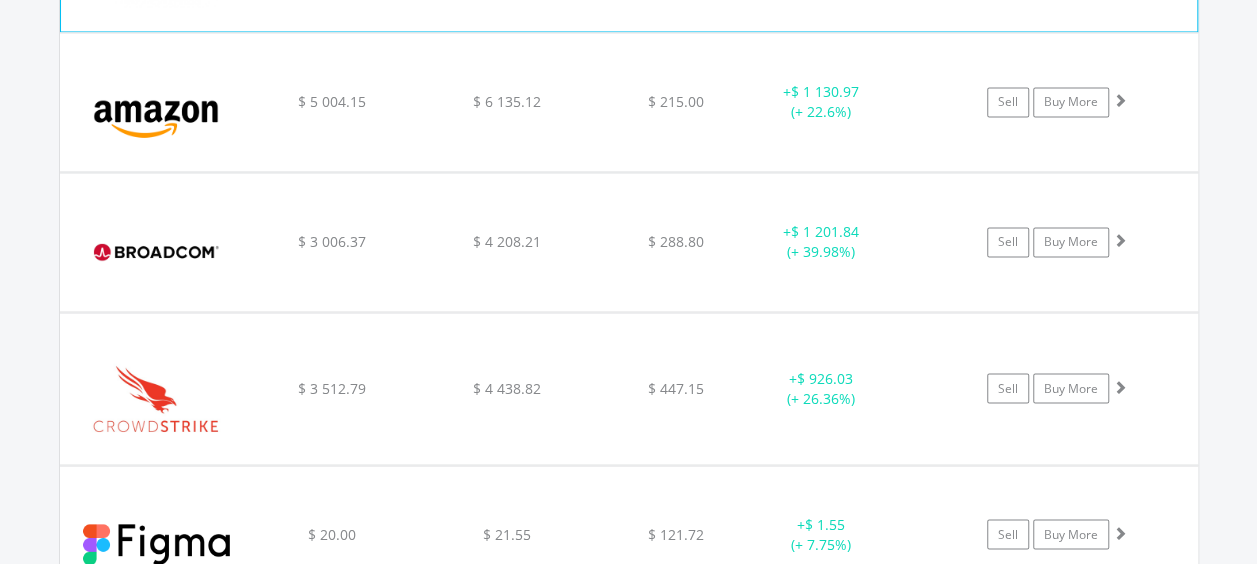 scroll, scrollTop: 1902, scrollLeft: 0, axis: vertical 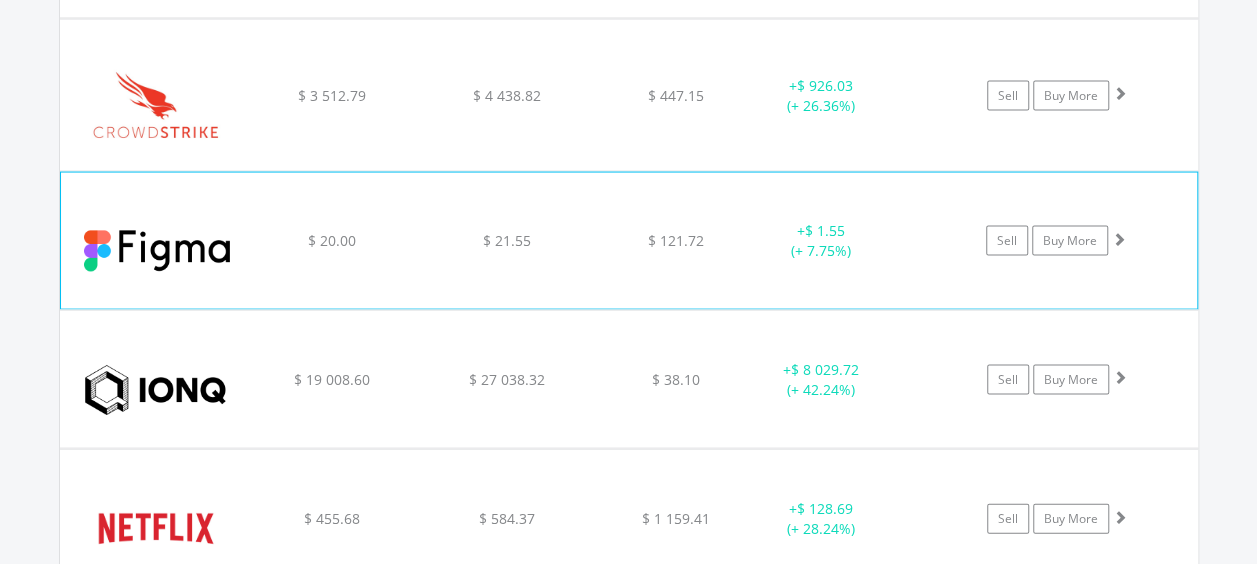 click at bounding box center (1119, 239) 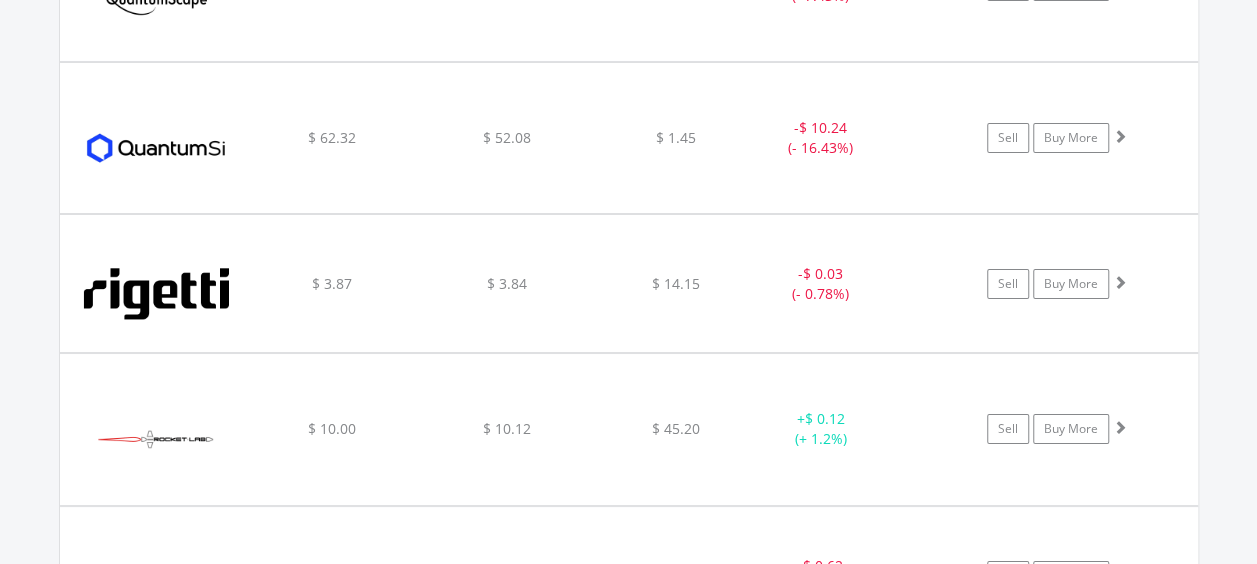 scroll, scrollTop: 3602, scrollLeft: 0, axis: vertical 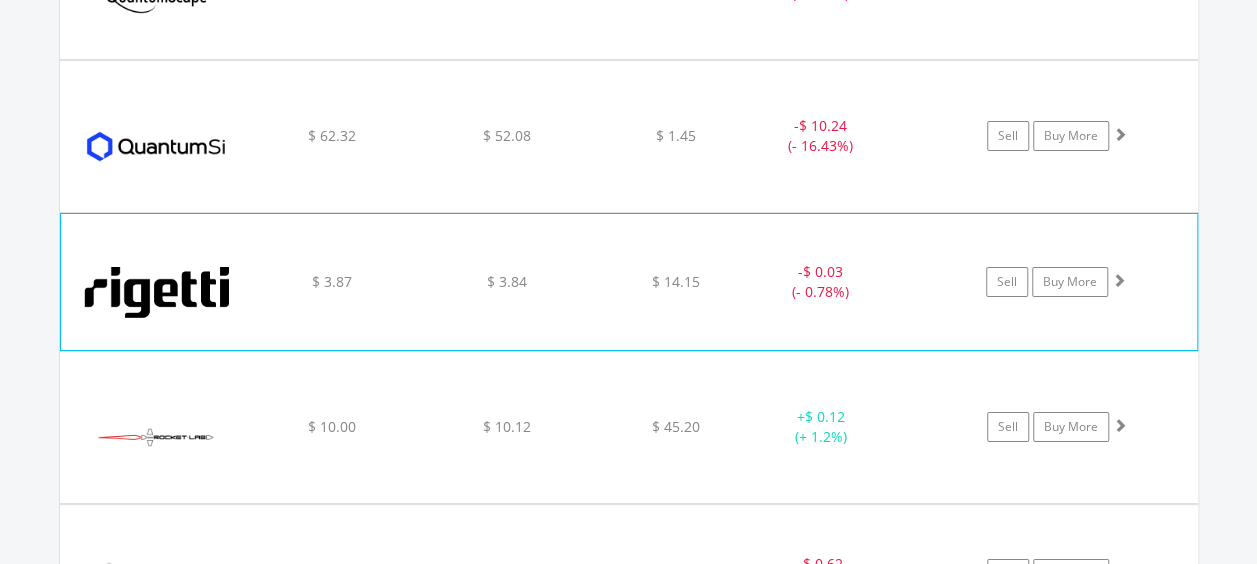 click at bounding box center (1119, 280) 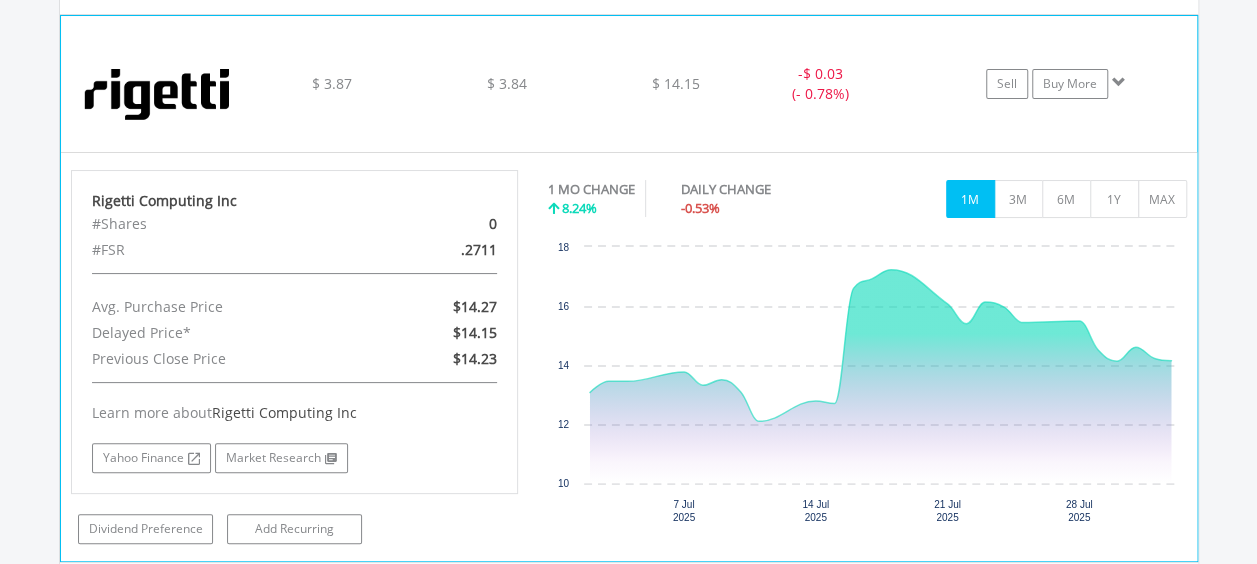 scroll, scrollTop: 3802, scrollLeft: 0, axis: vertical 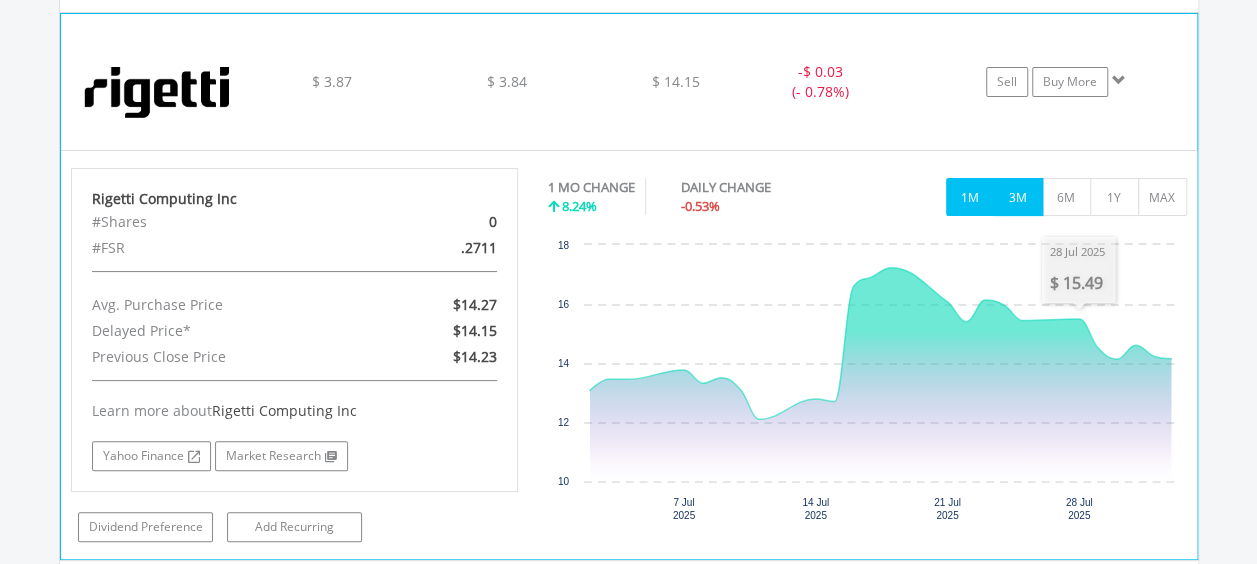 click on "3M" at bounding box center (1018, 197) 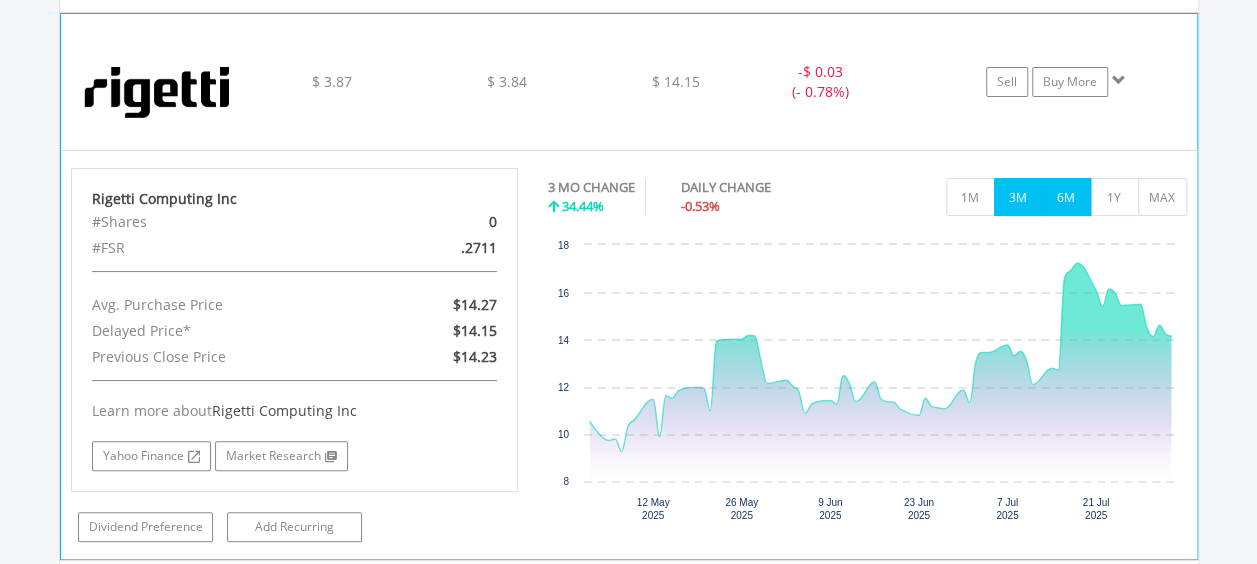 click on "6M" at bounding box center (1066, 197) 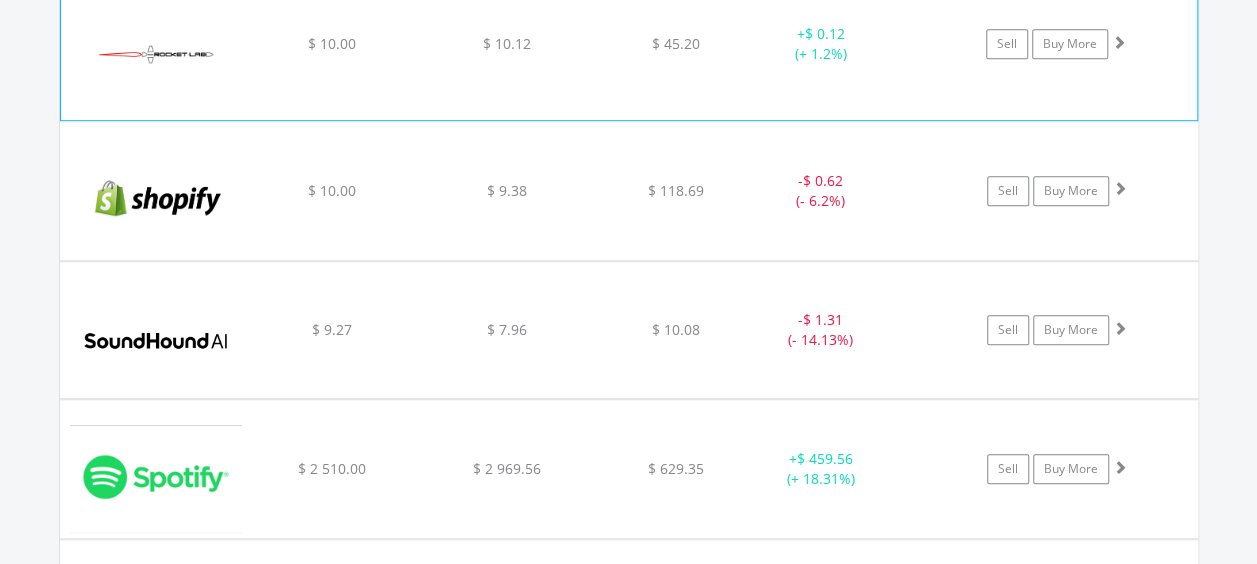 scroll, scrollTop: 4402, scrollLeft: 0, axis: vertical 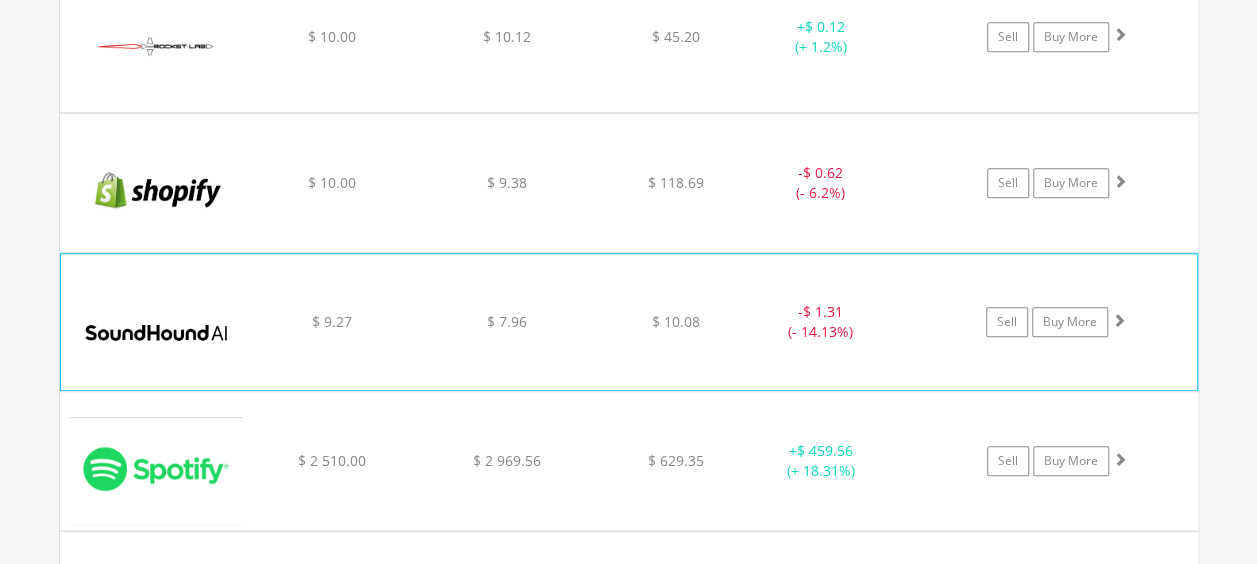 click at bounding box center (1119, 320) 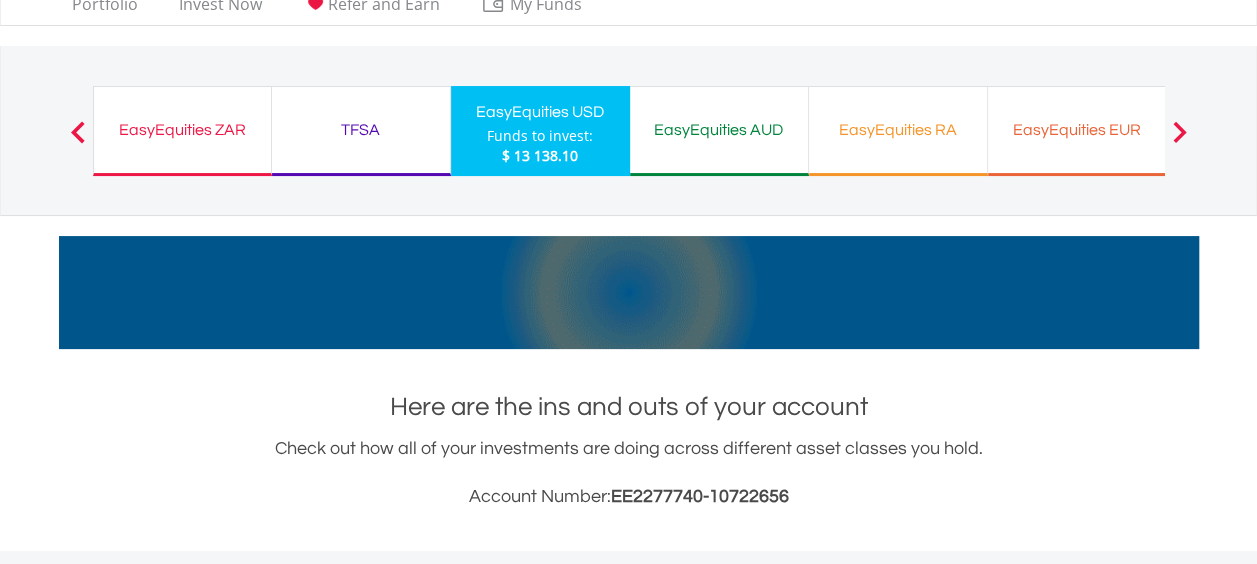 scroll, scrollTop: 0, scrollLeft: 0, axis: both 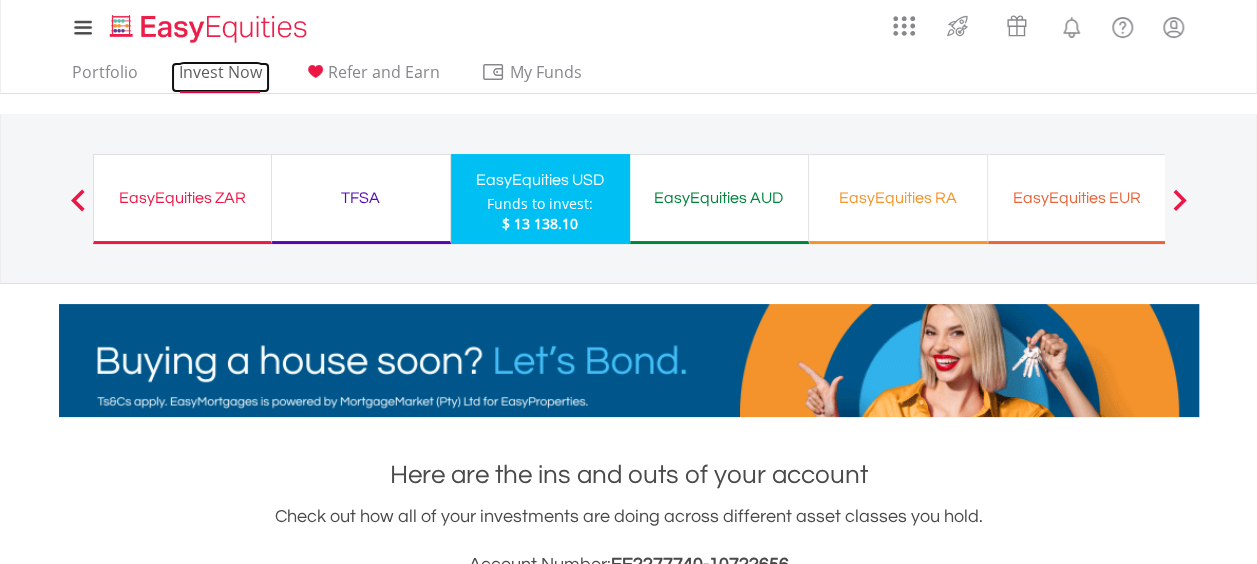 click on "Invest Now" at bounding box center (220, 77) 